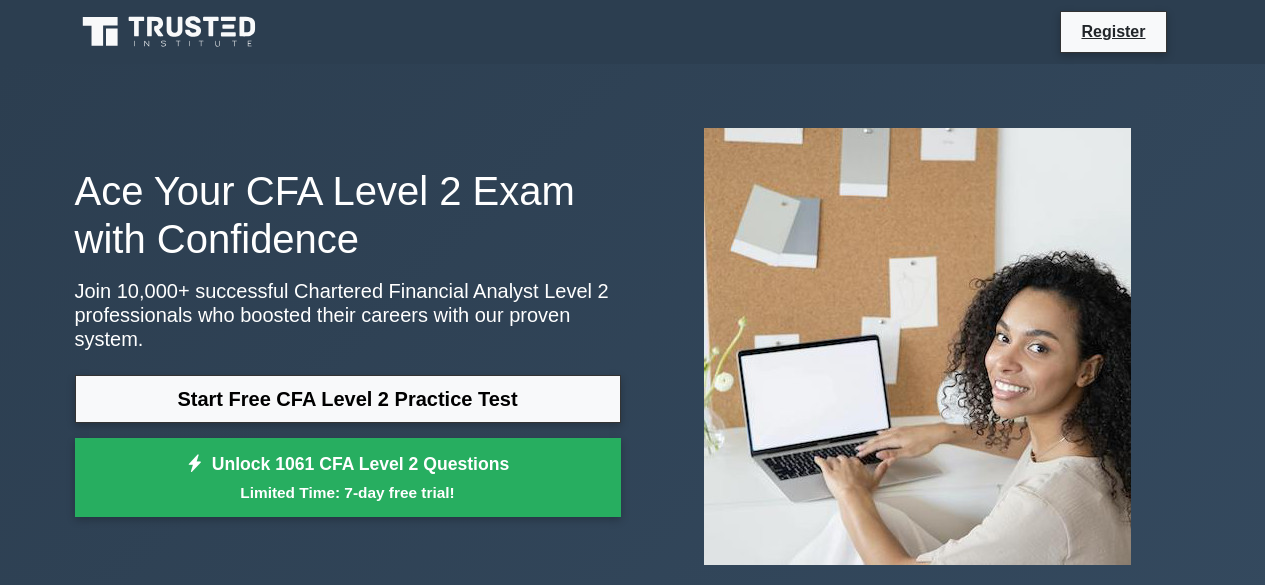 scroll, scrollTop: 0, scrollLeft: 0, axis: both 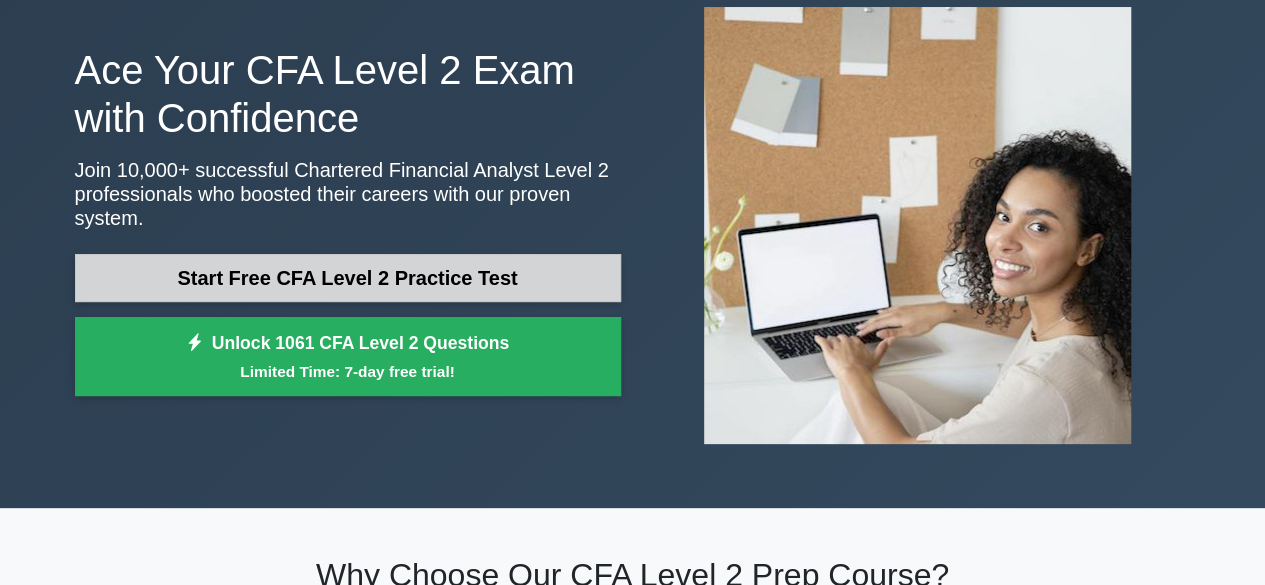 click on "Start Free CFA Level 2 Practice Test" at bounding box center (348, 278) 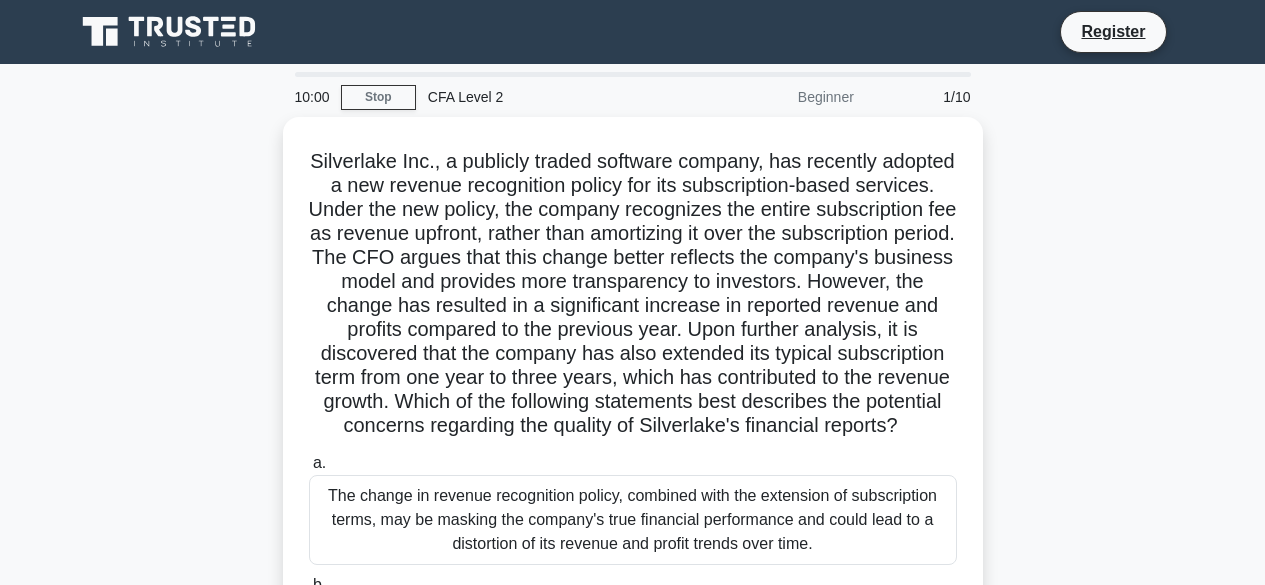scroll, scrollTop: 0, scrollLeft: 0, axis: both 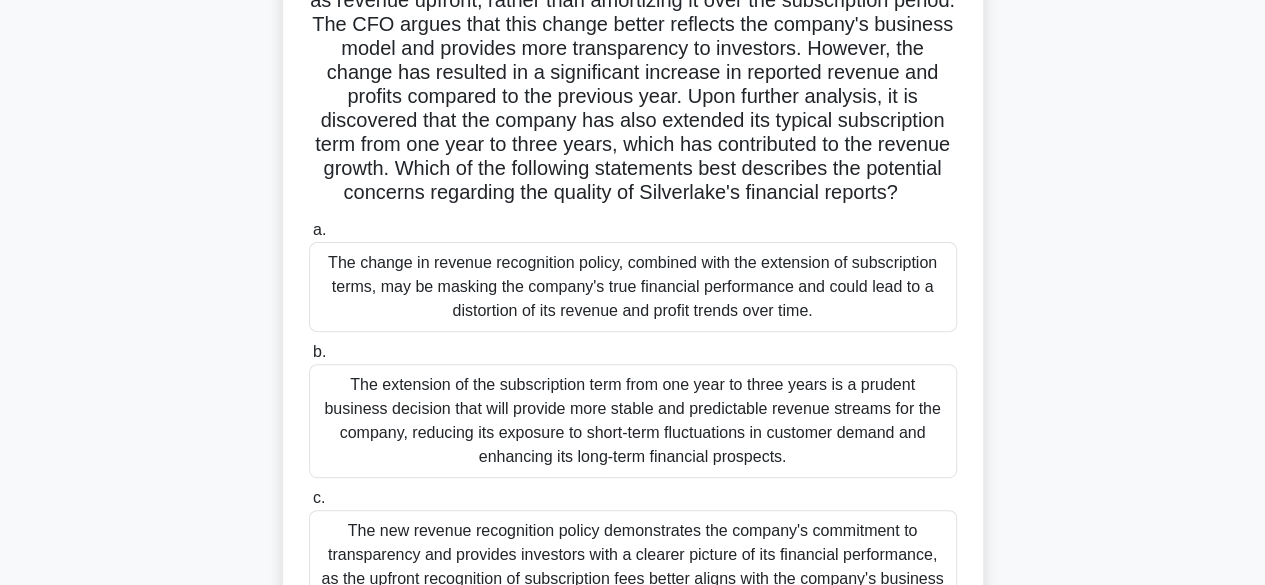 click on "The change in revenue recognition policy, combined with the extension of subscription terms, may be masking the company's true financial performance and could lead to a distortion of its revenue and profit trends over time." at bounding box center [633, 287] 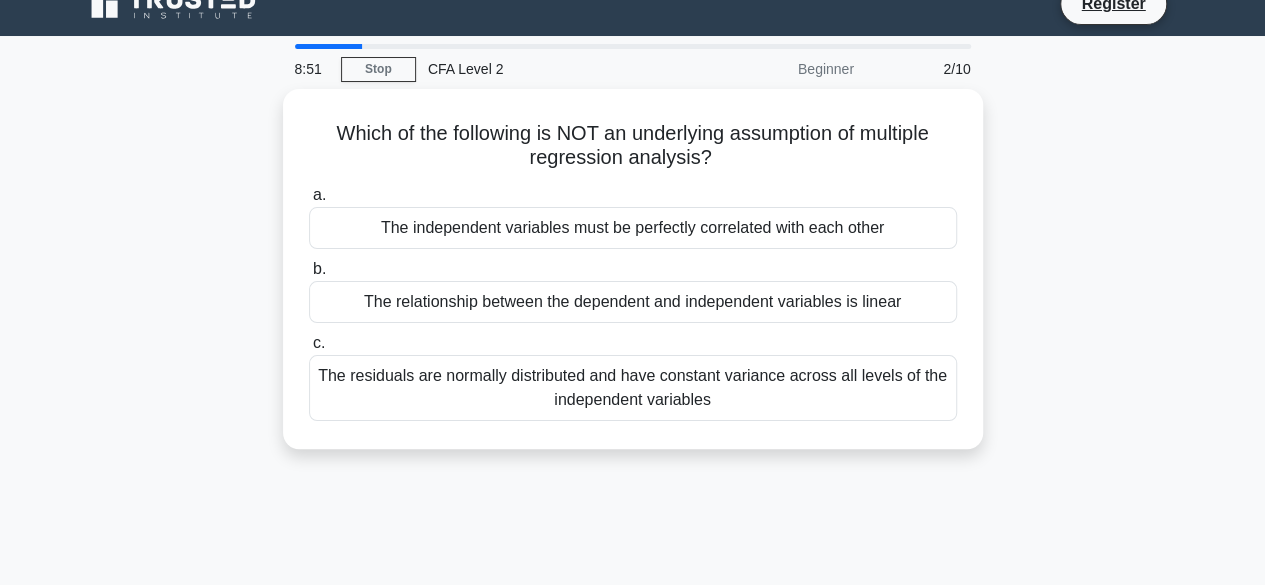 scroll, scrollTop: 0, scrollLeft: 0, axis: both 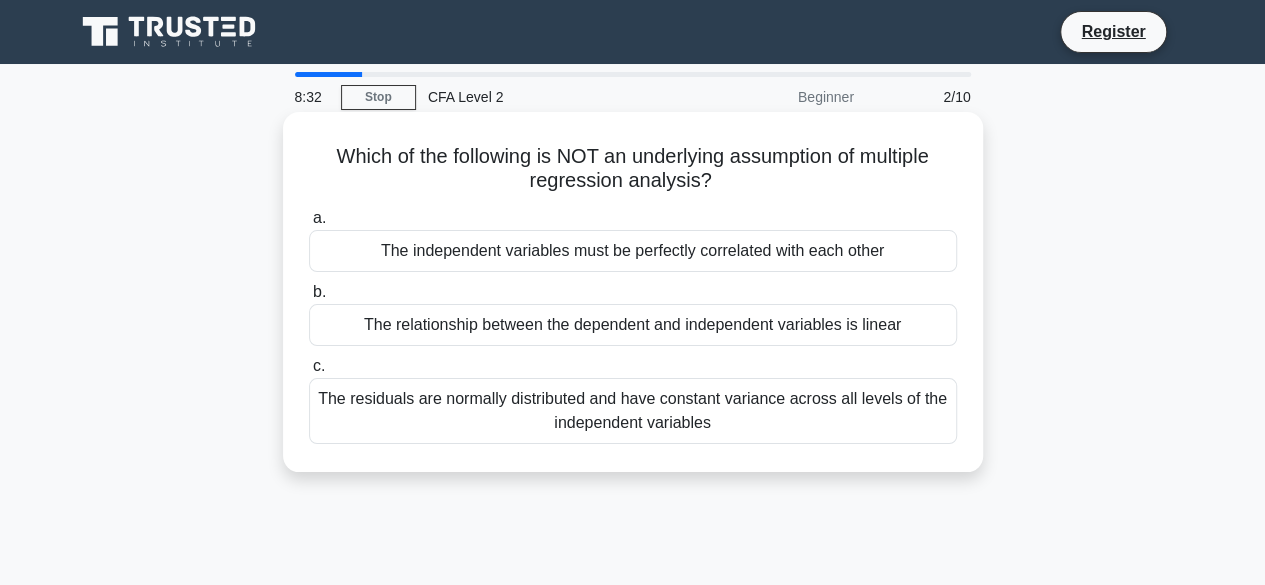 click on "The independent variables must be perfectly correlated with each other" at bounding box center (633, 251) 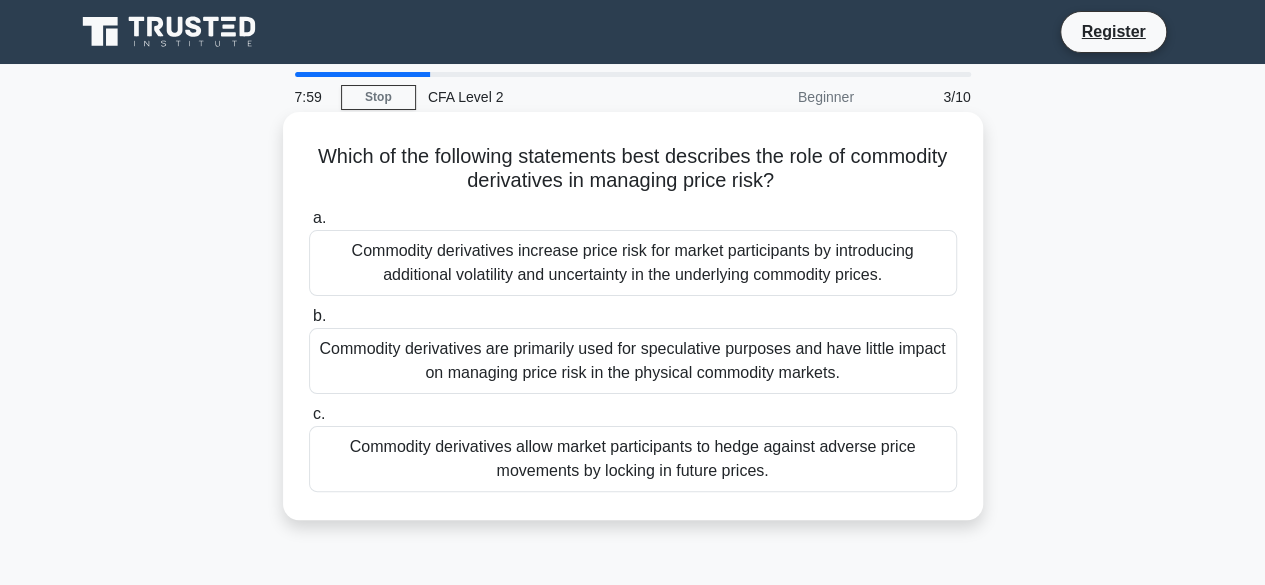 click on "Commodity derivatives allow market participants to hedge against adverse price movements by locking in future prices." at bounding box center [633, 459] 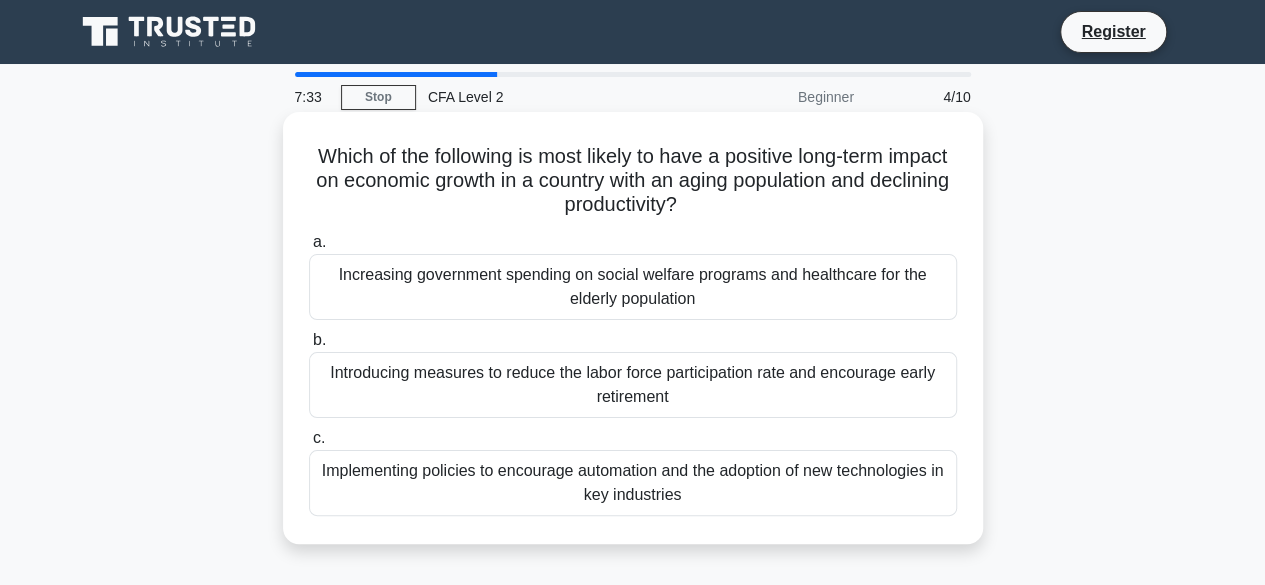 click on "Implementing policies to encourage automation and the adoption of new technologies in key industries" at bounding box center (633, 483) 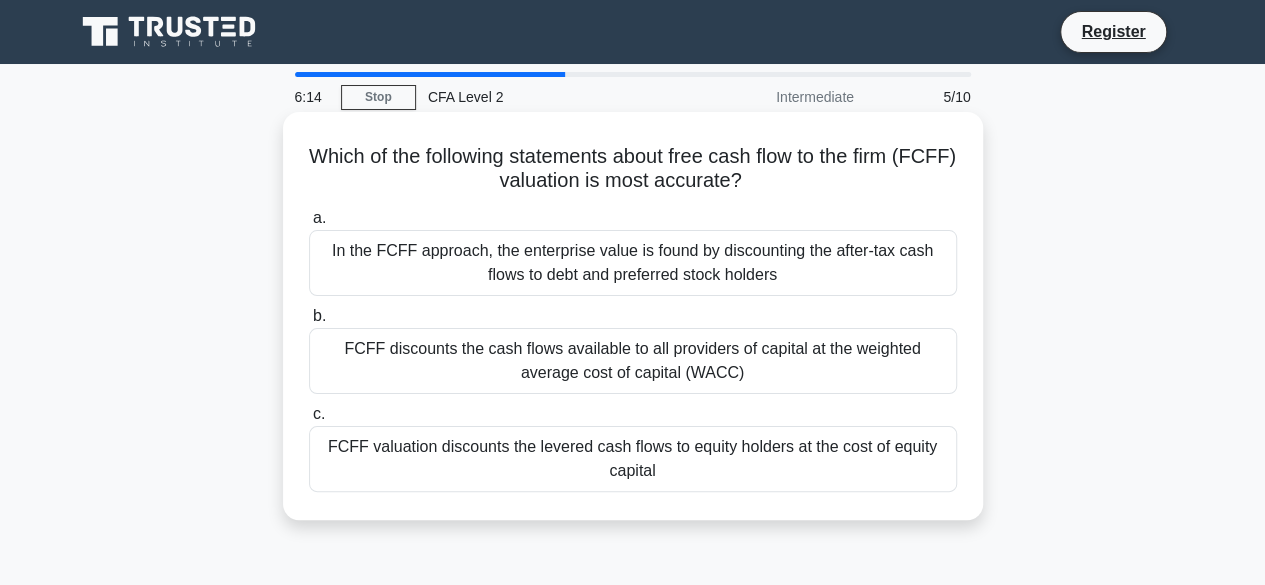 click on "FCFF discounts the cash flows available to all providers of capital at the weighted average cost of capital (WACC)" at bounding box center (633, 361) 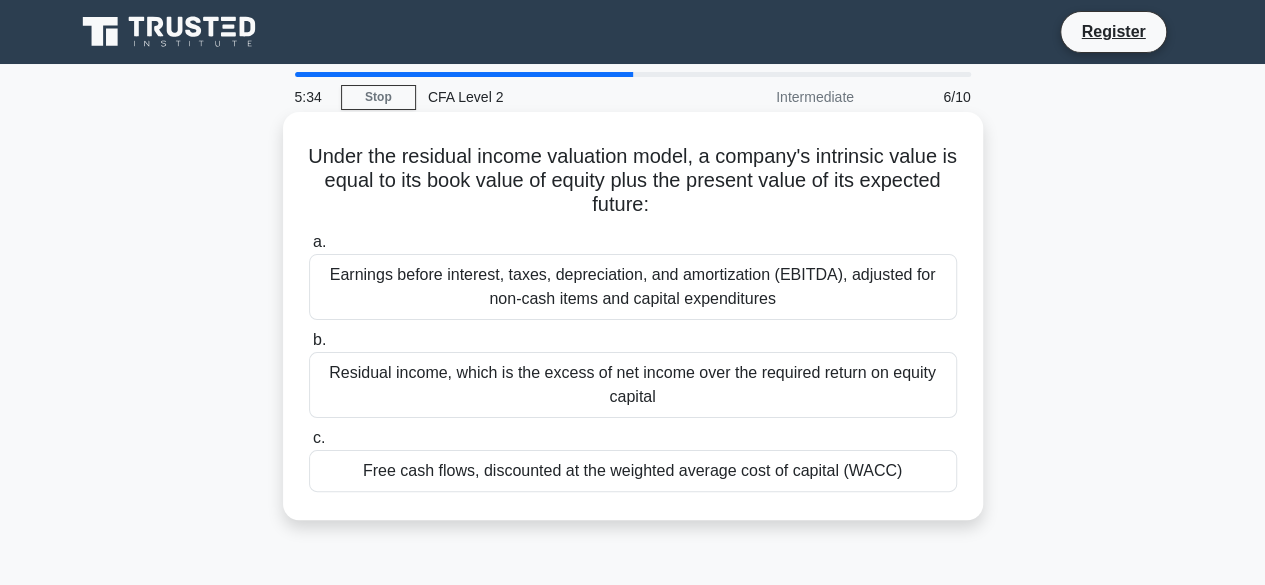 click on "Residual income, which is the excess of net income over the required return on equity capital" at bounding box center [633, 385] 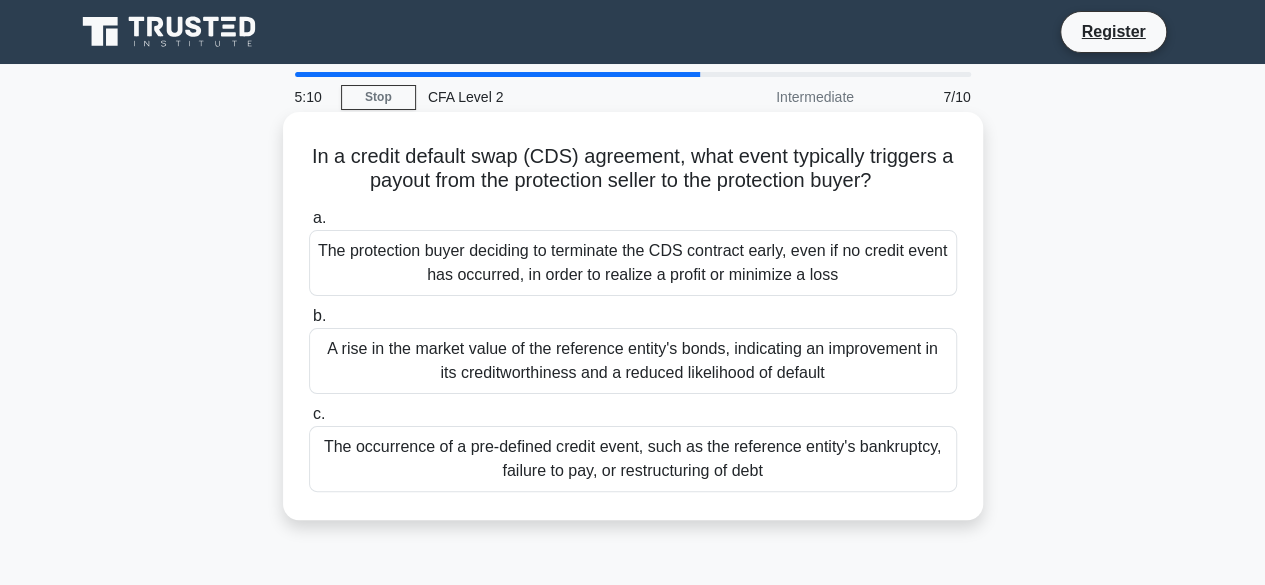 click on "The occurrence of a pre-defined credit event, such as the reference entity's bankruptcy, failure to pay, or restructuring of debt" at bounding box center (633, 459) 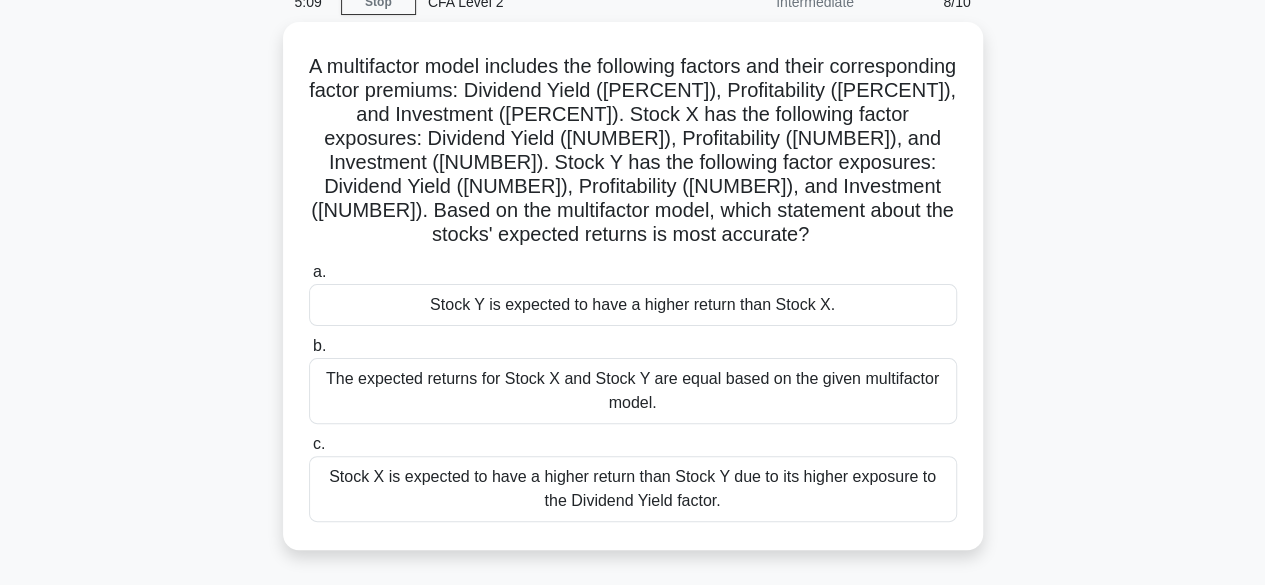 scroll, scrollTop: 96, scrollLeft: 0, axis: vertical 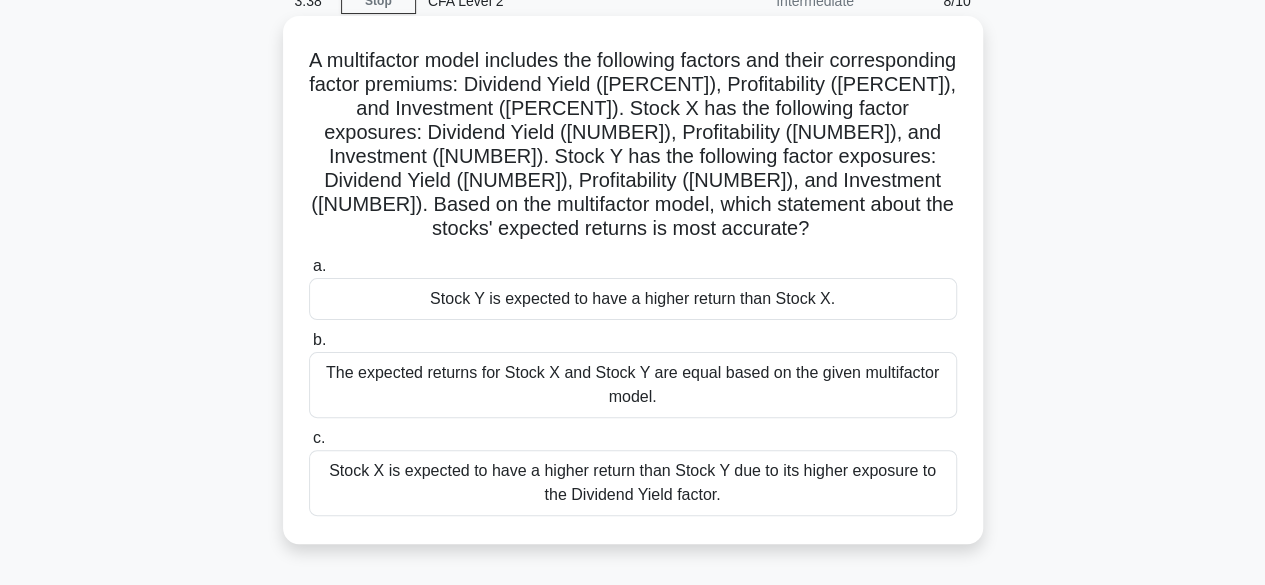 click on "Stock Y is expected to have a higher return than Stock X." at bounding box center [633, 299] 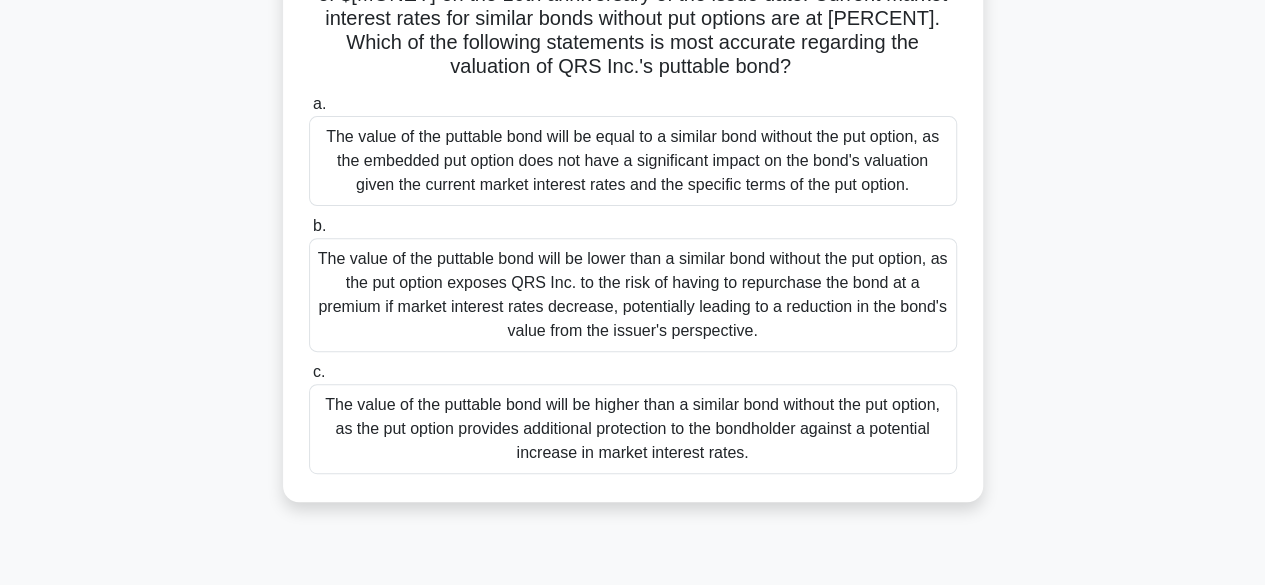 scroll, scrollTop: 240, scrollLeft: 0, axis: vertical 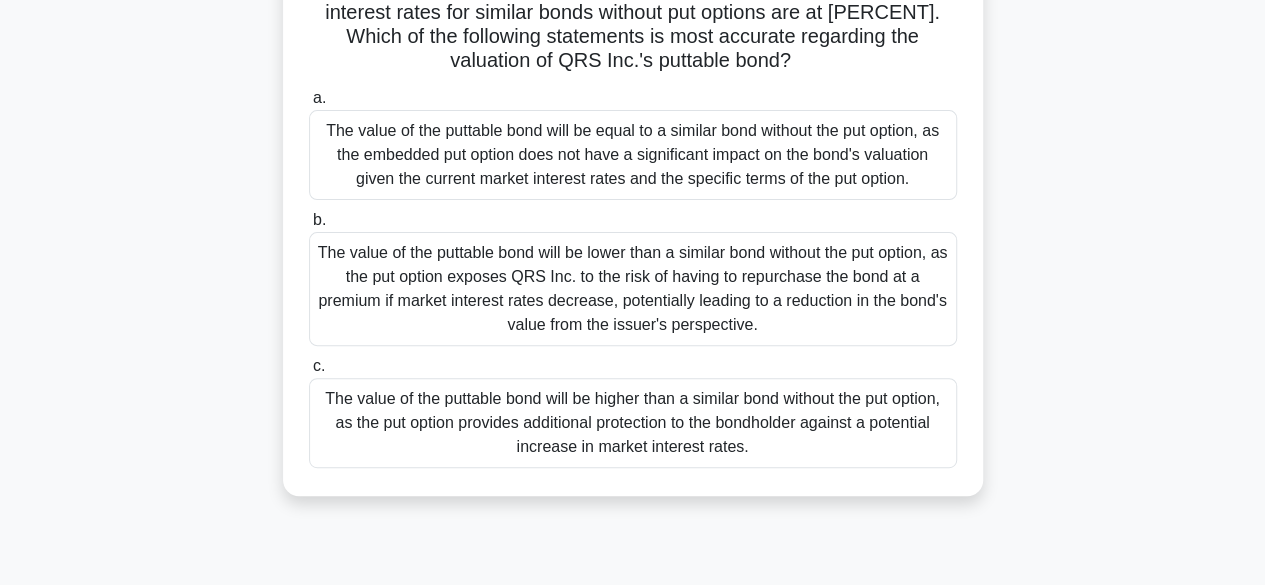 click on "The value of the puttable bond will be higher than a similar bond without the put option, as the put option provides additional protection to the bondholder against a potential increase in market interest rates." at bounding box center [633, 423] 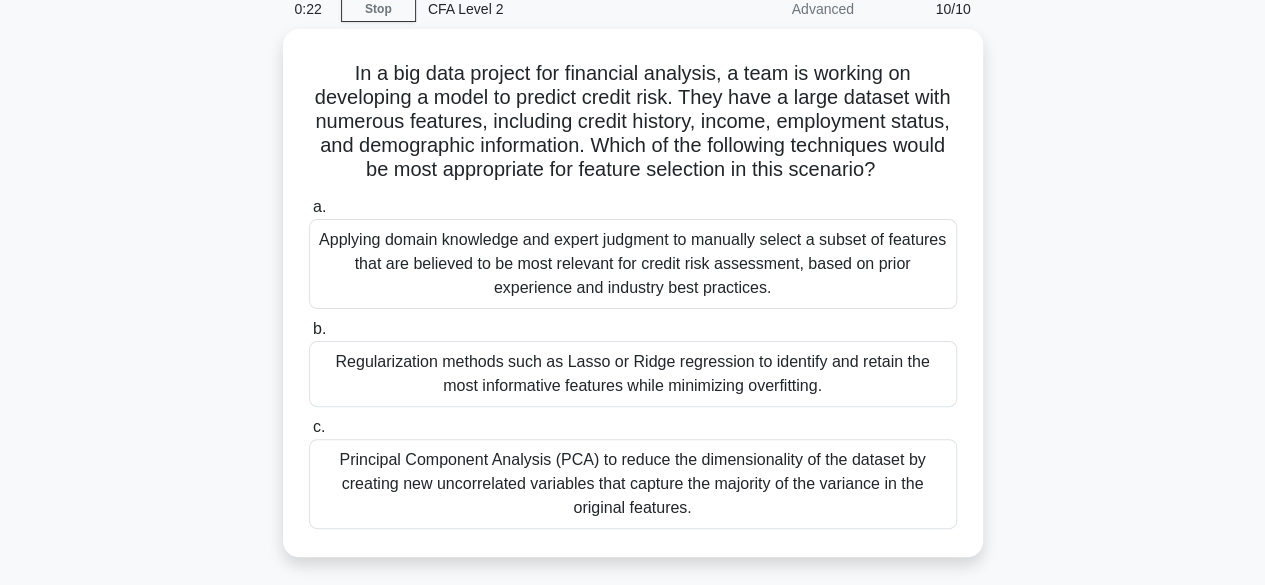 scroll, scrollTop: 90, scrollLeft: 0, axis: vertical 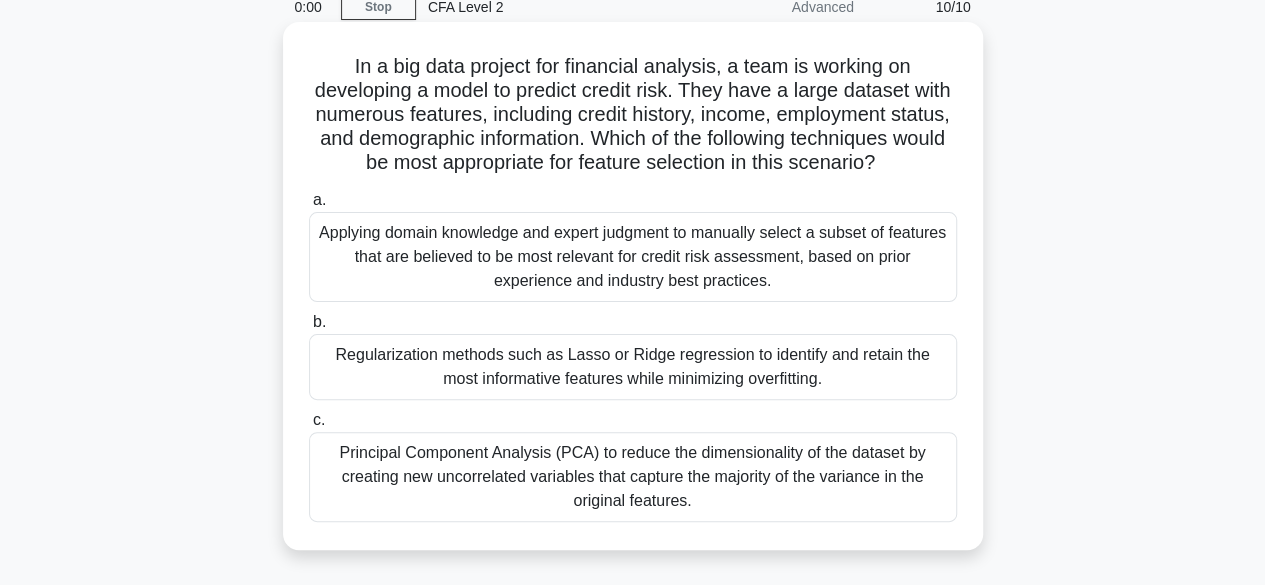click on "Principal Component Analysis (PCA) to reduce the dimensionality of the dataset by creating new uncorrelated variables that capture the majority of the variance in the original features." at bounding box center [633, 477] 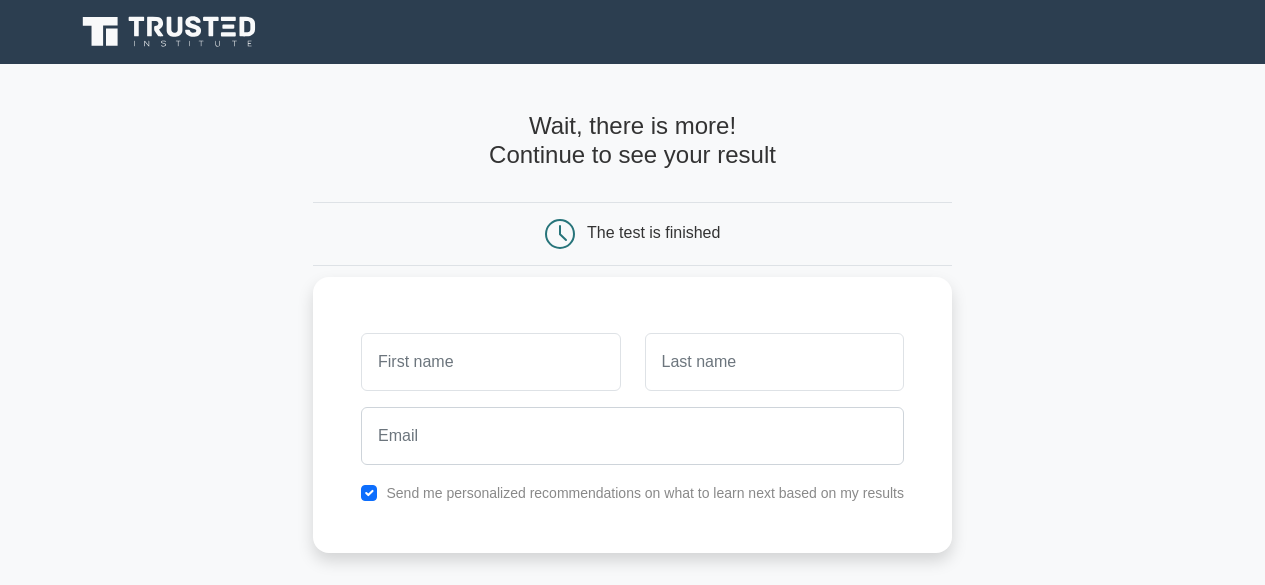 scroll, scrollTop: 0, scrollLeft: 0, axis: both 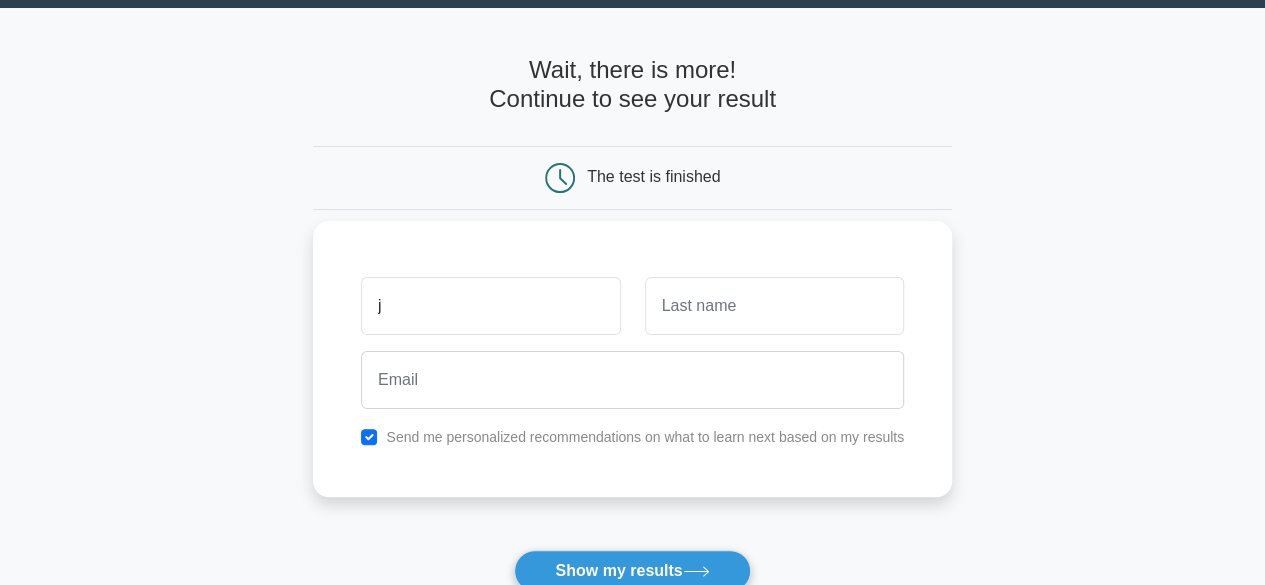 type on "j" 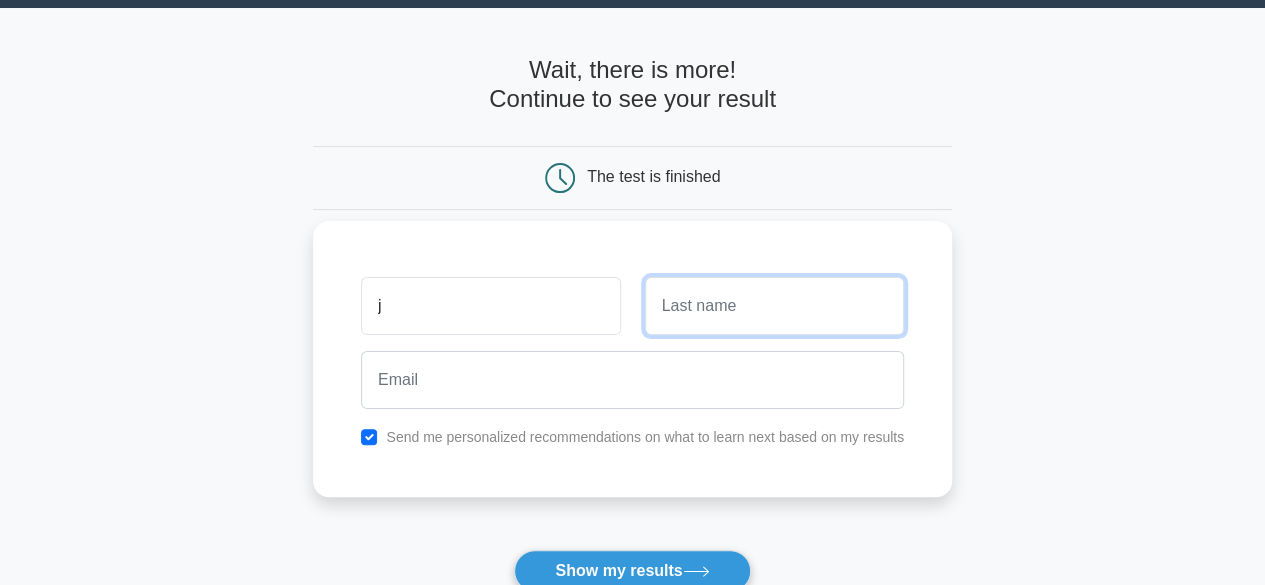 click at bounding box center (774, 306) 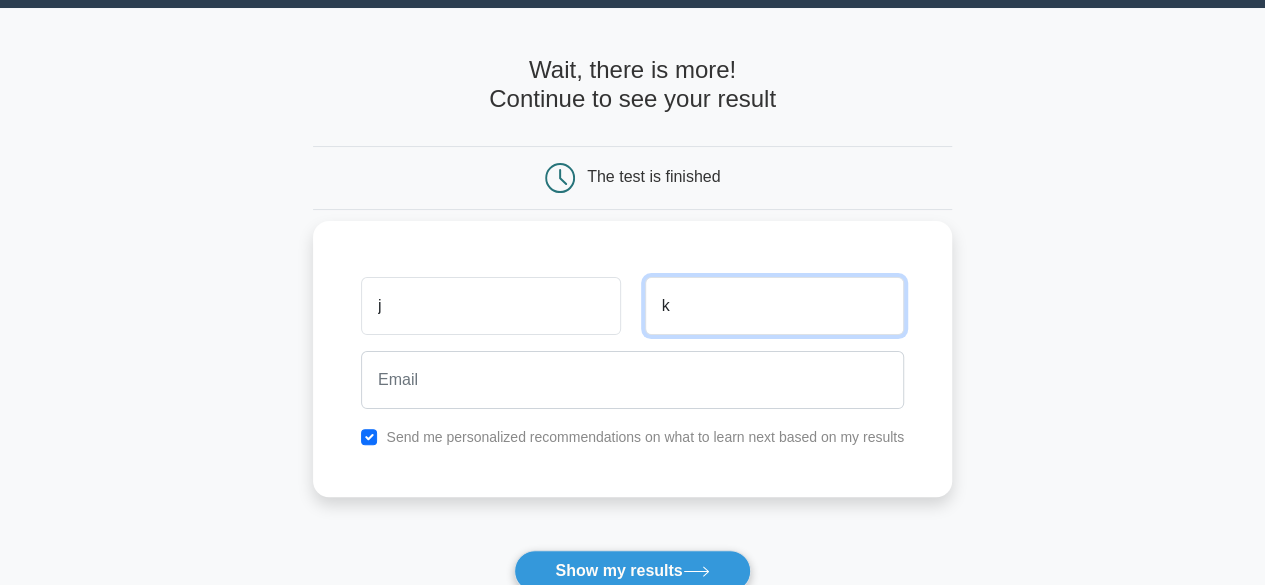 type on "k" 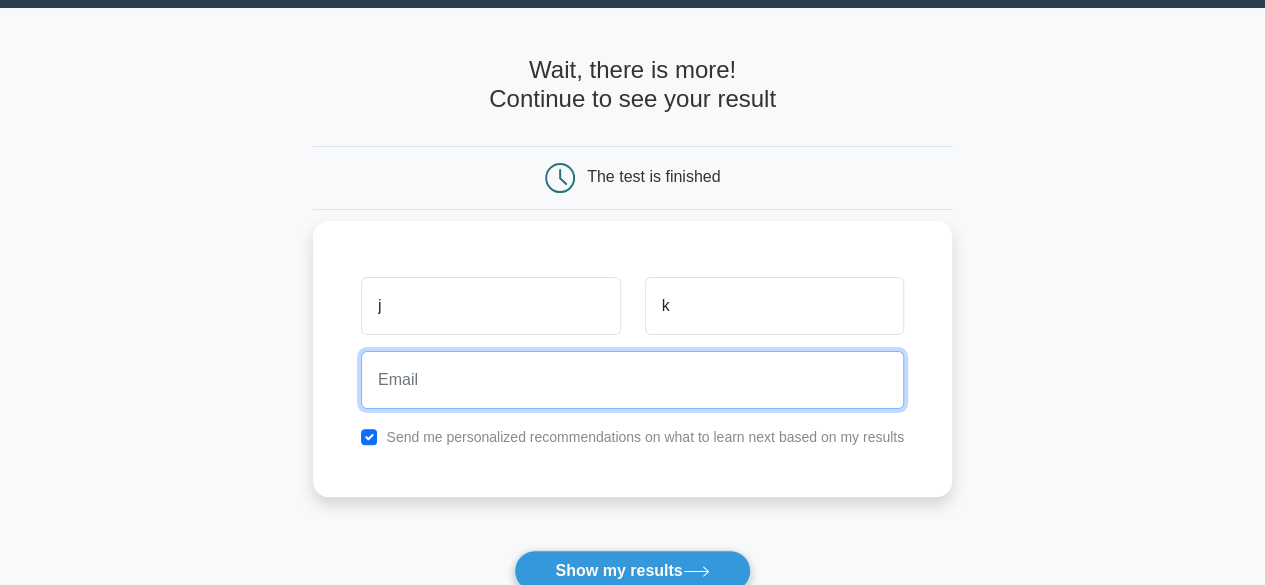 click at bounding box center [632, 380] 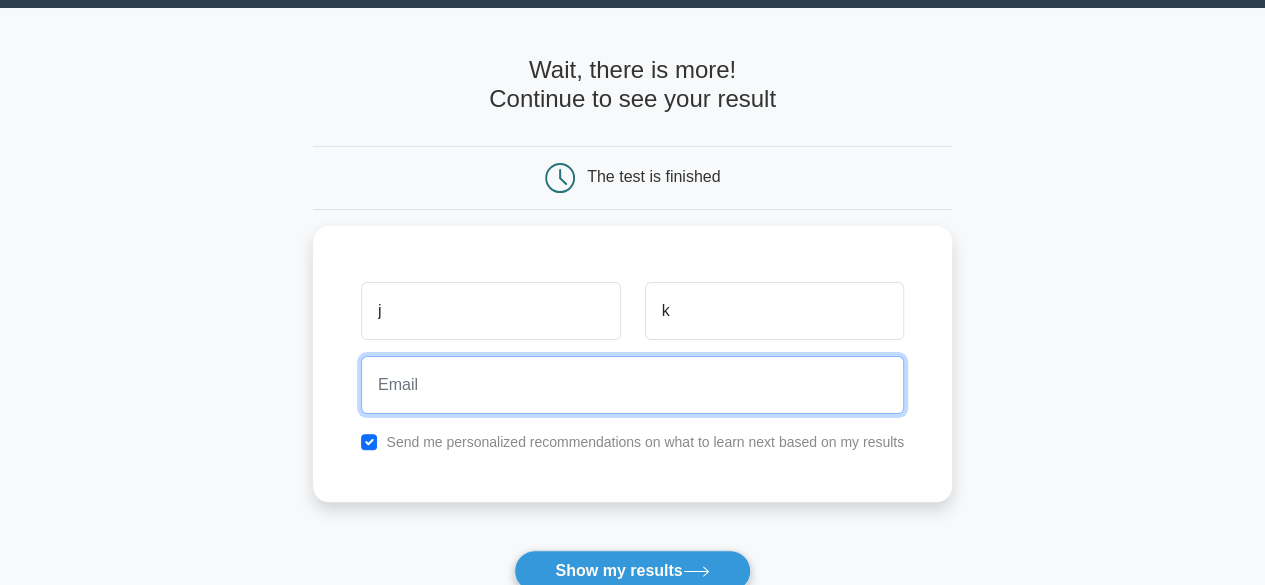 type on "jayeshkalla@icloud.com" 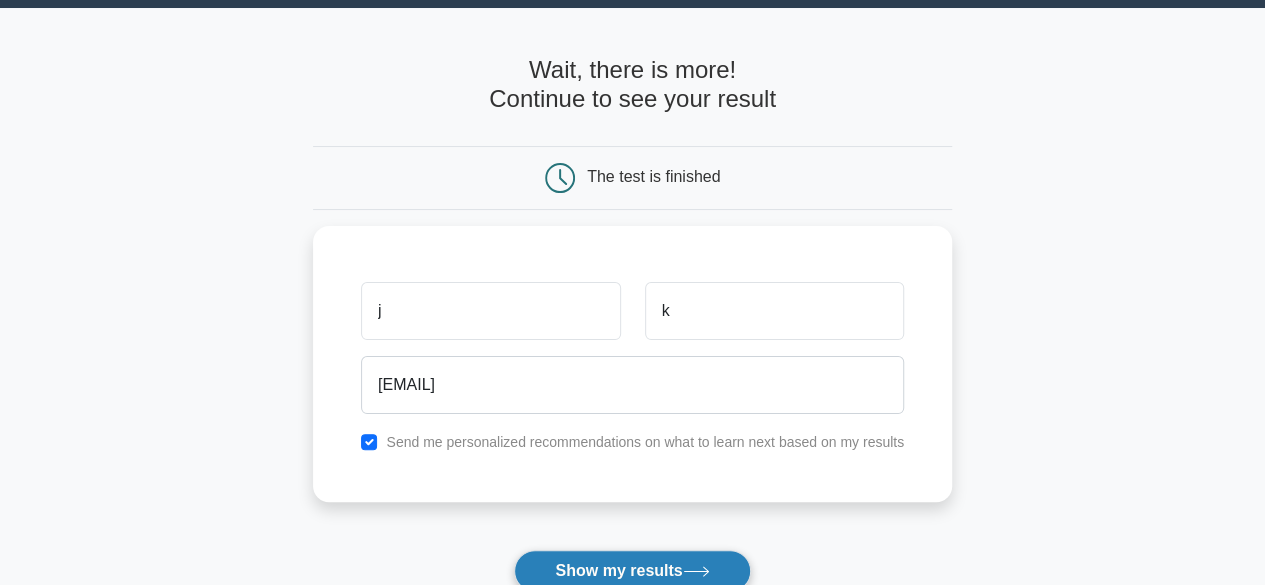 click on "Show my results" at bounding box center [632, 571] 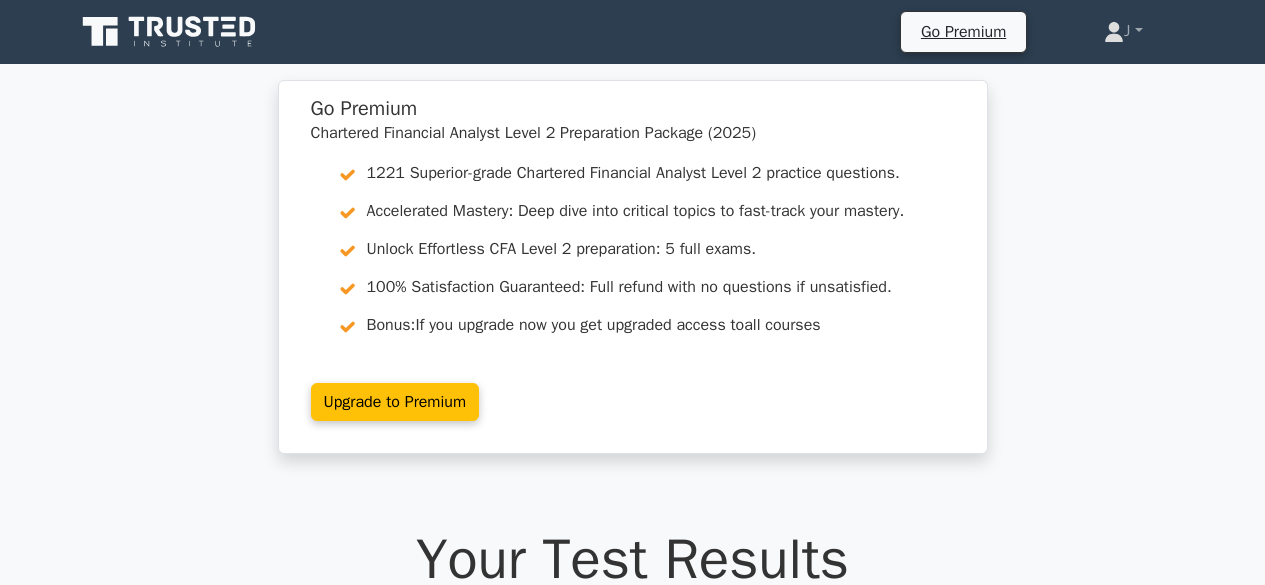 scroll, scrollTop: 0, scrollLeft: 0, axis: both 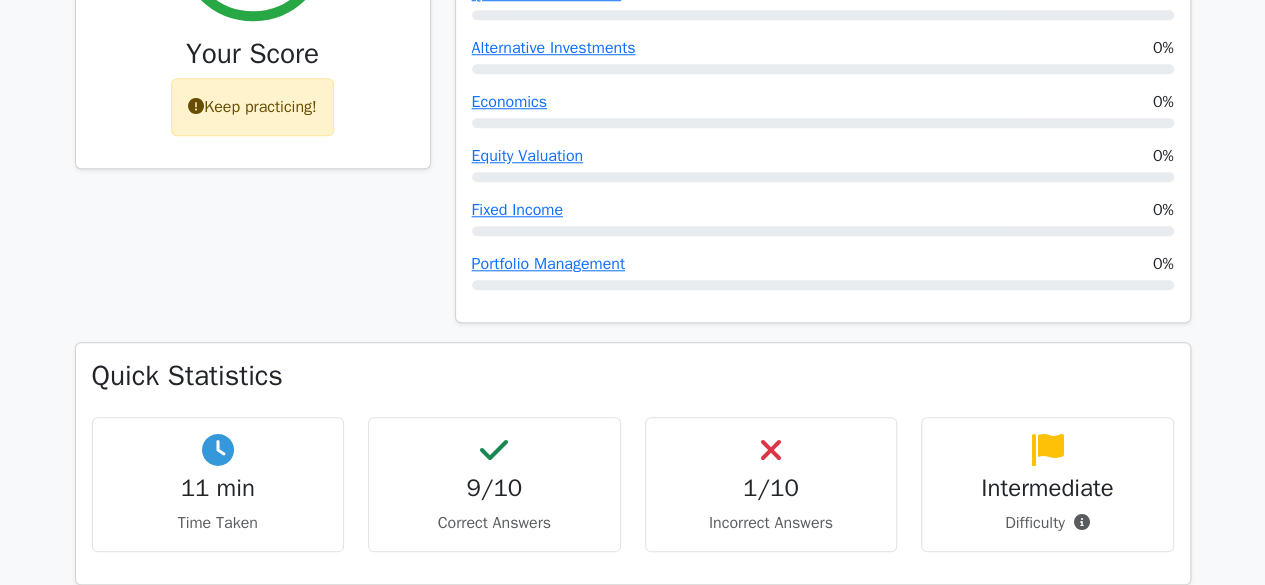 click on "9/10" at bounding box center (494, 488) 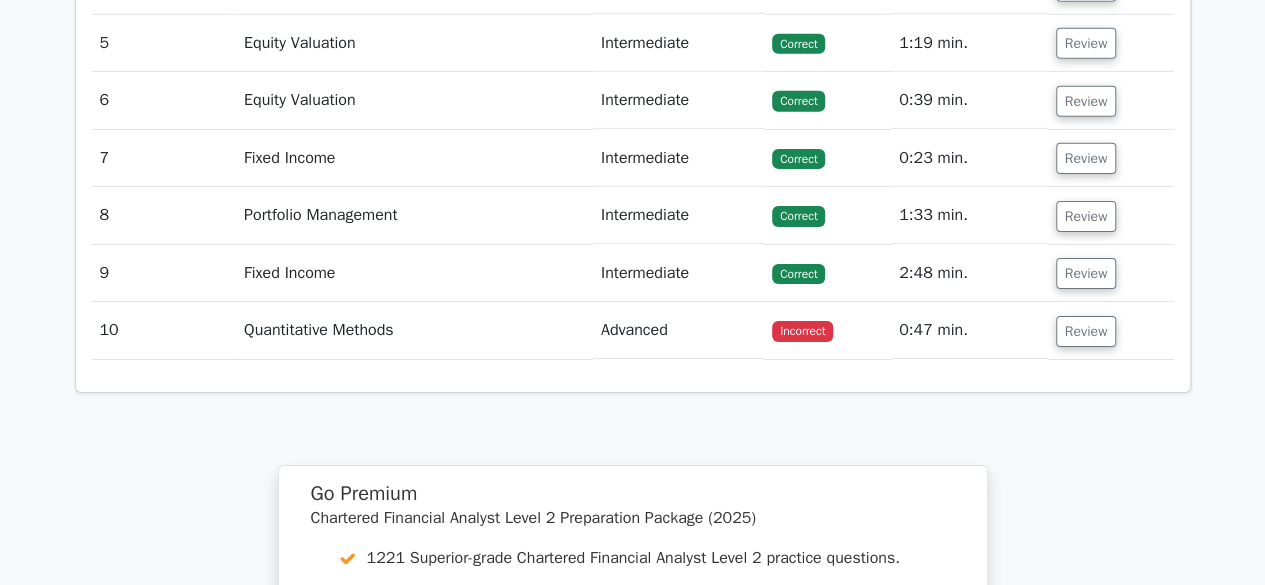 scroll, scrollTop: 3174, scrollLeft: 0, axis: vertical 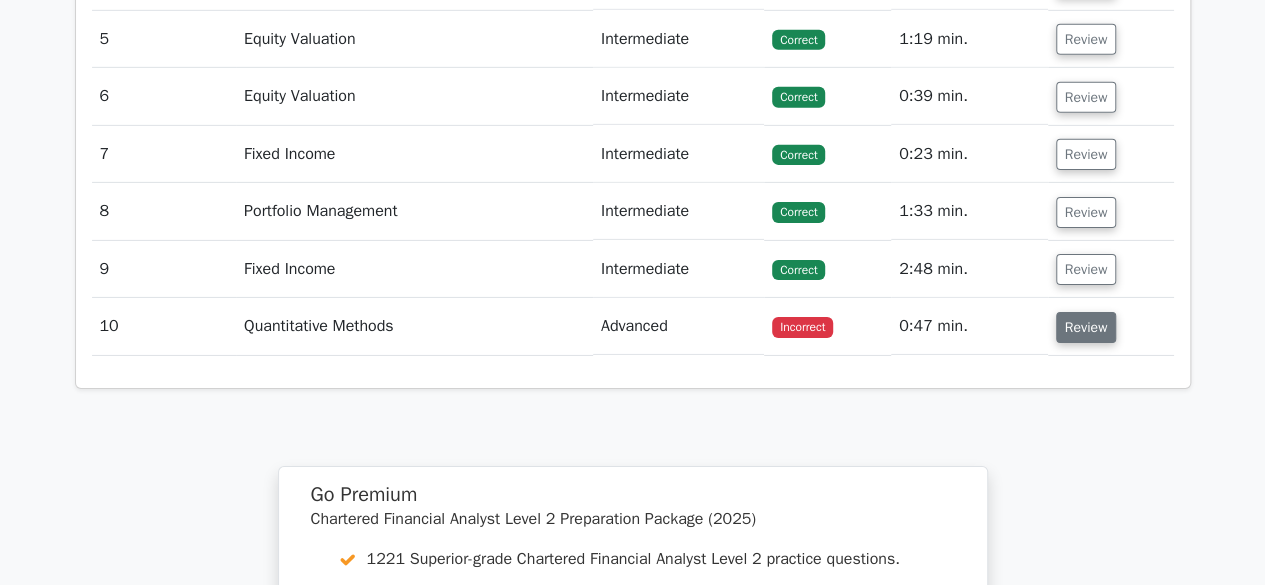 click on "Review" at bounding box center [1086, 327] 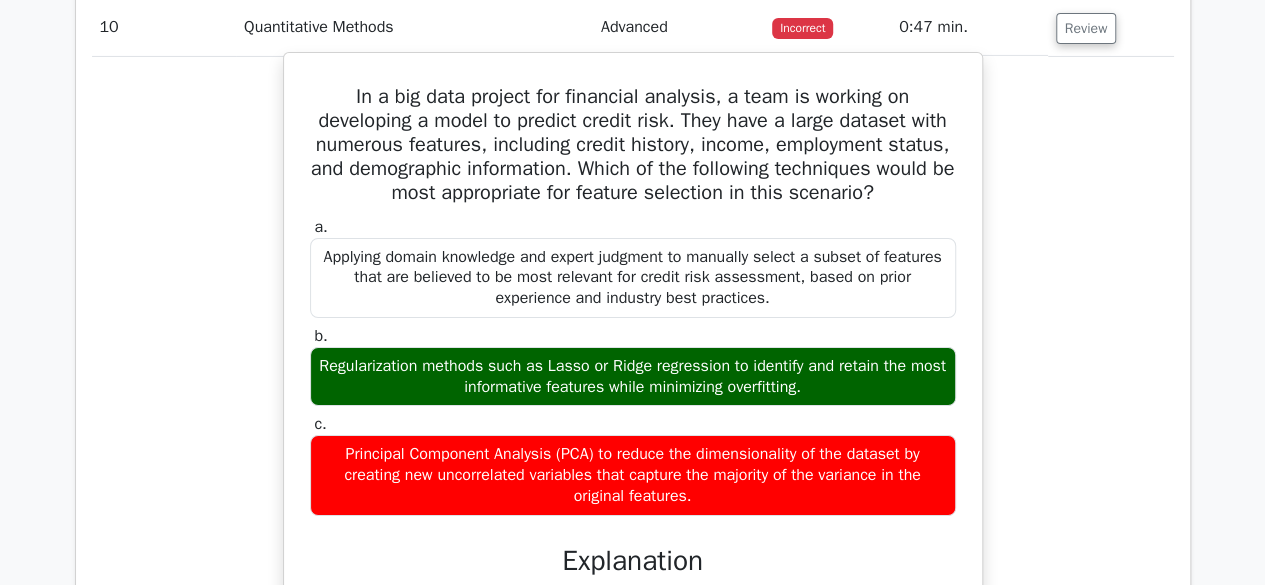 scroll, scrollTop: 3483, scrollLeft: 0, axis: vertical 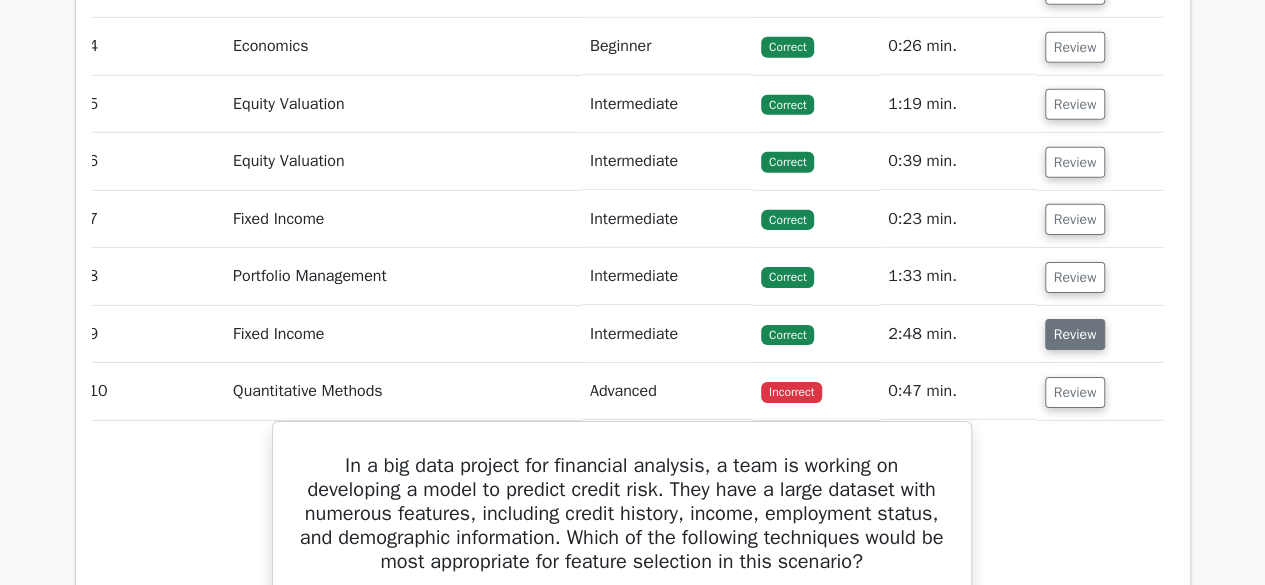 click on "Review" at bounding box center [1075, 334] 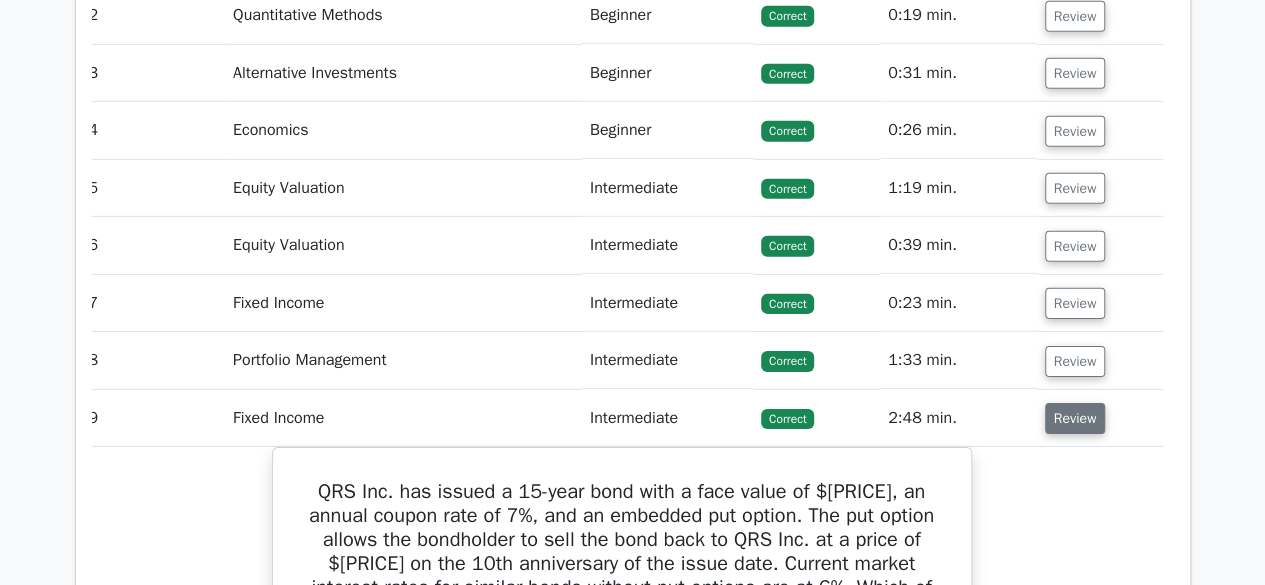 scroll, scrollTop: 3024, scrollLeft: 0, axis: vertical 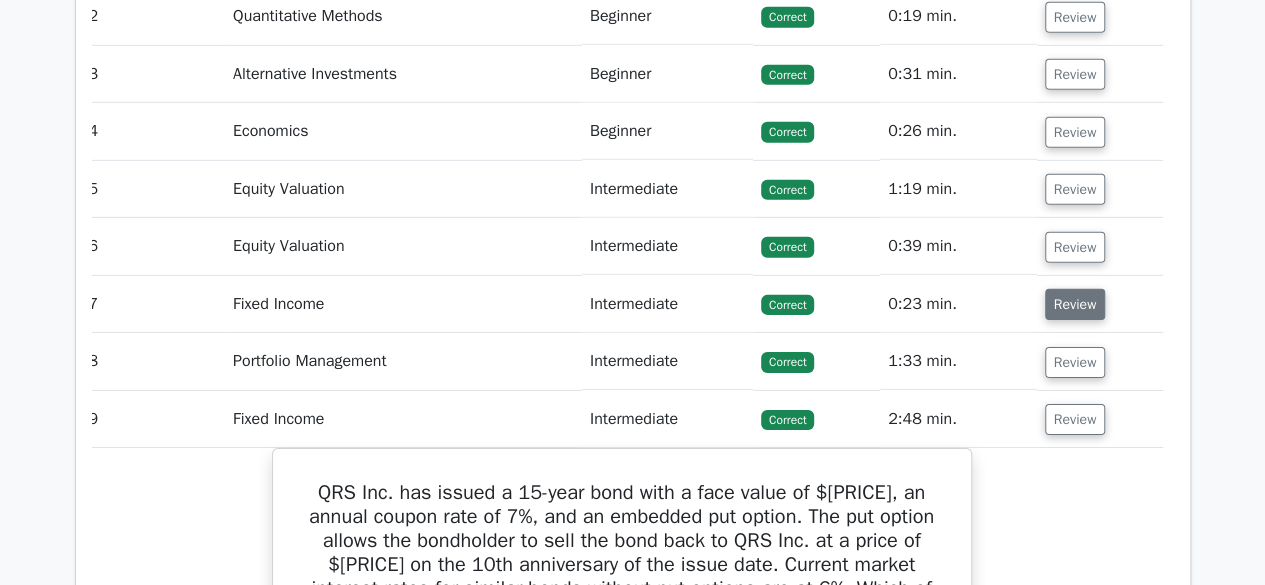 click on "Review" at bounding box center [1075, 304] 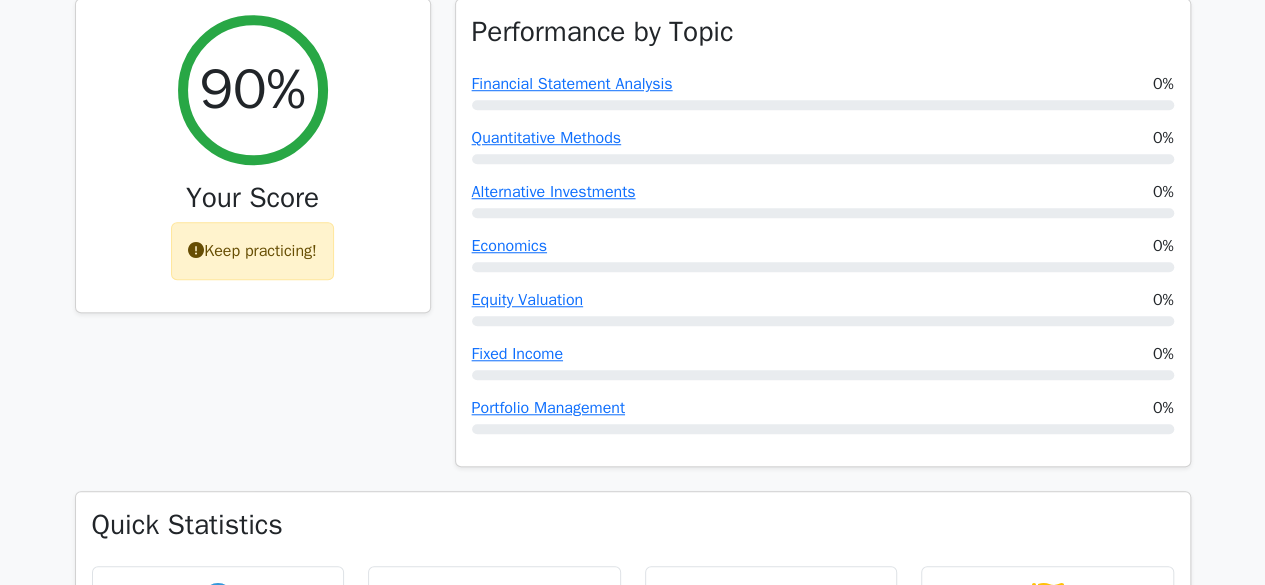 scroll, scrollTop: 692, scrollLeft: 0, axis: vertical 